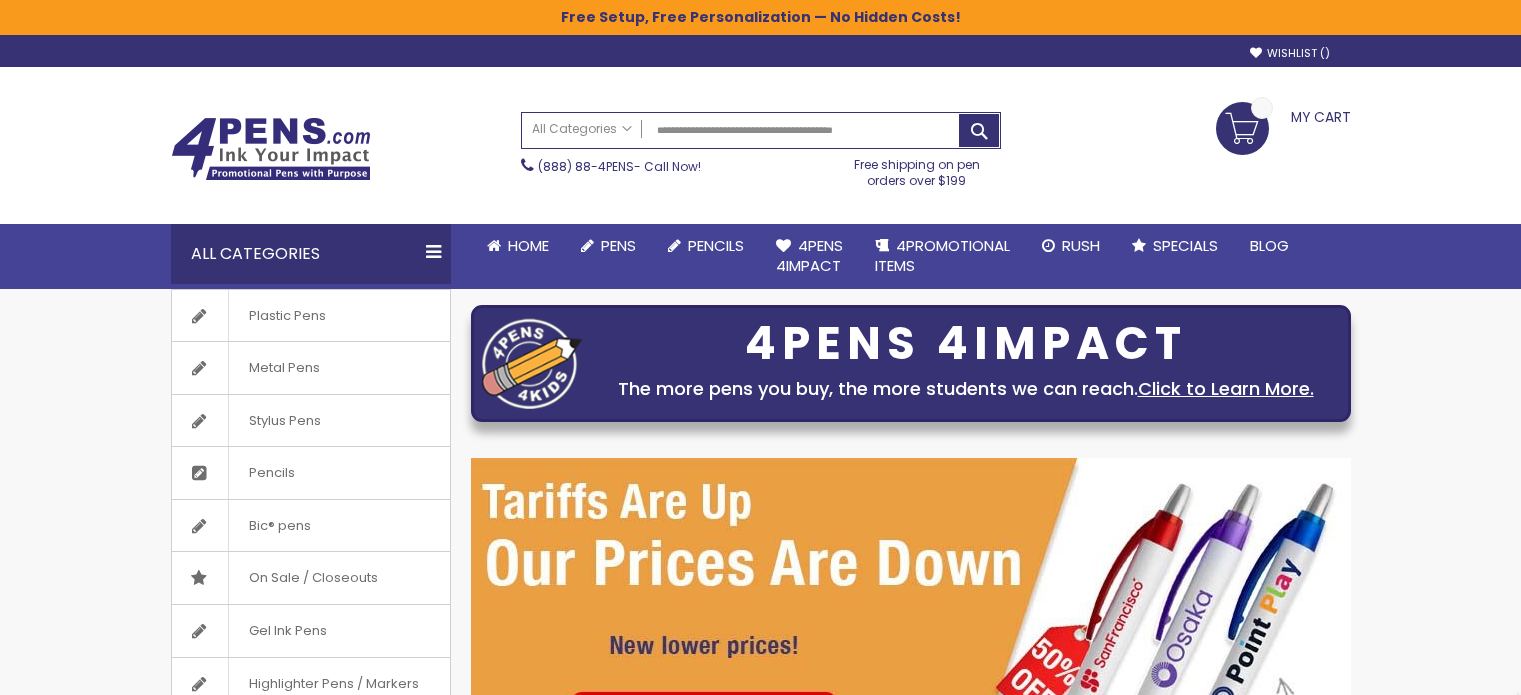 scroll, scrollTop: 0, scrollLeft: 0, axis: both 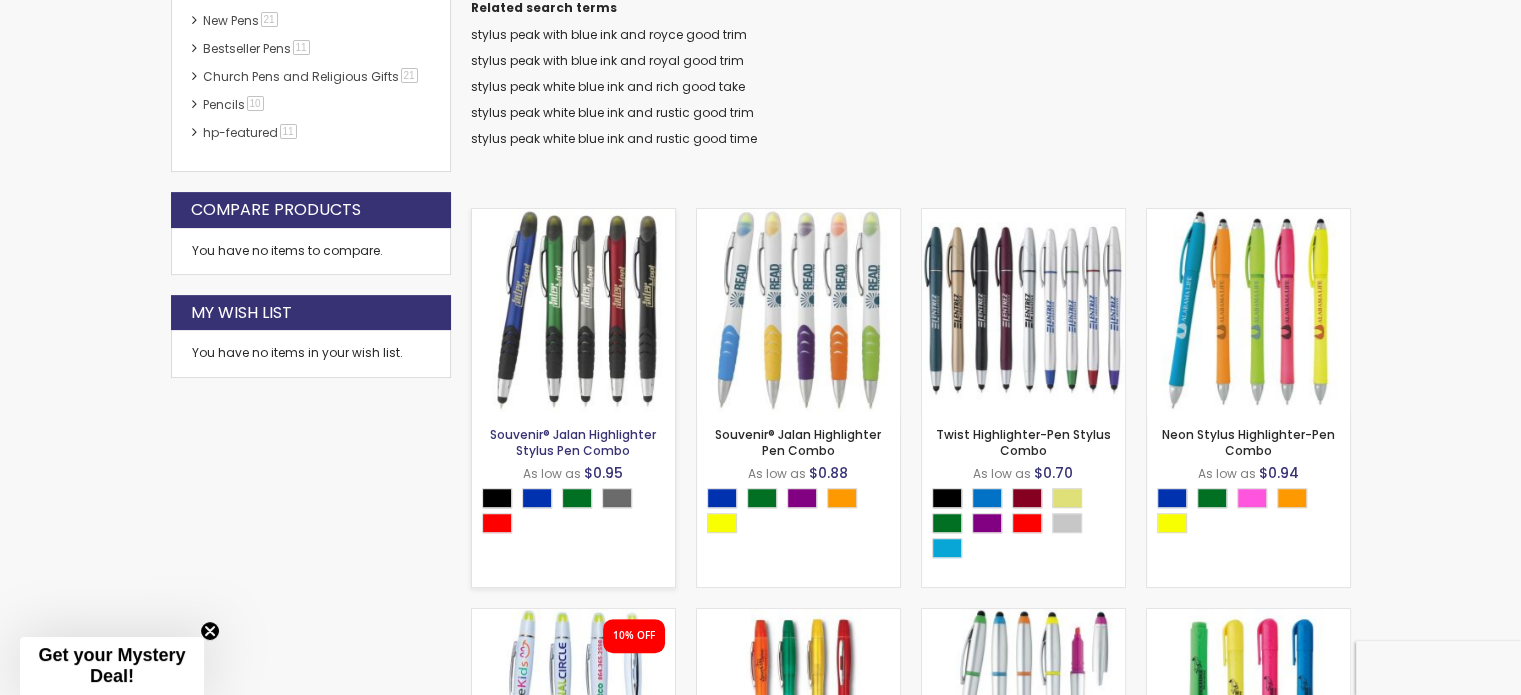 click on "Souvenir® Jalan Highlighter Stylus Pen Combo" at bounding box center (573, 442) 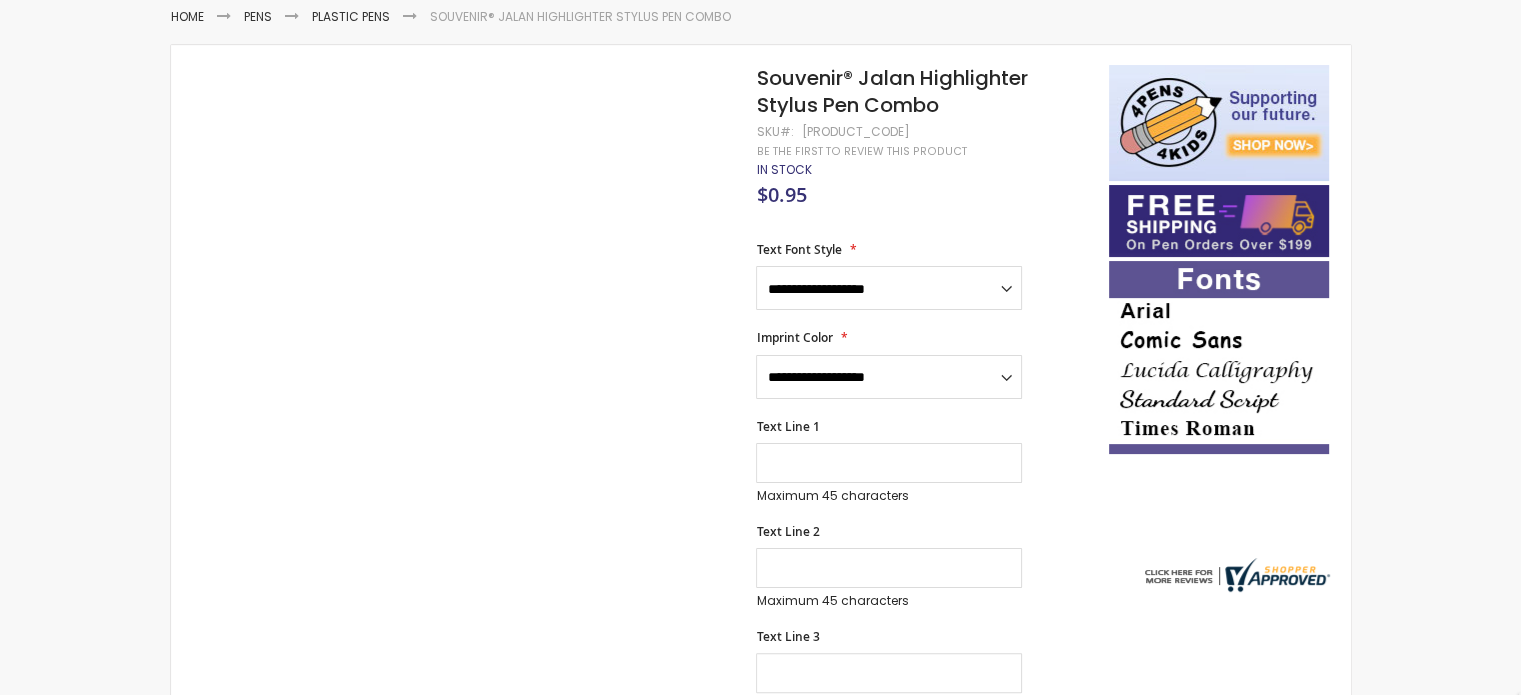 scroll, scrollTop: 300, scrollLeft: 0, axis: vertical 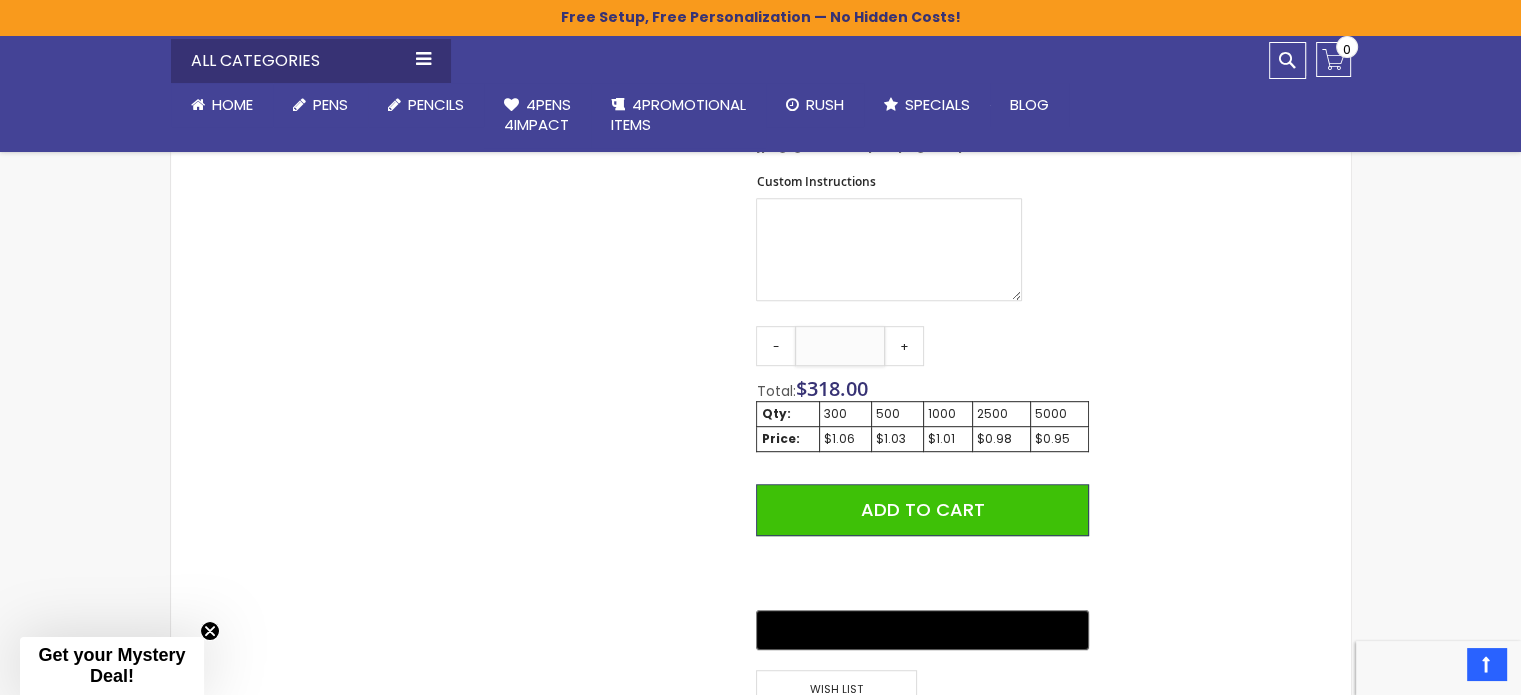 click on "***" at bounding box center [840, 346] 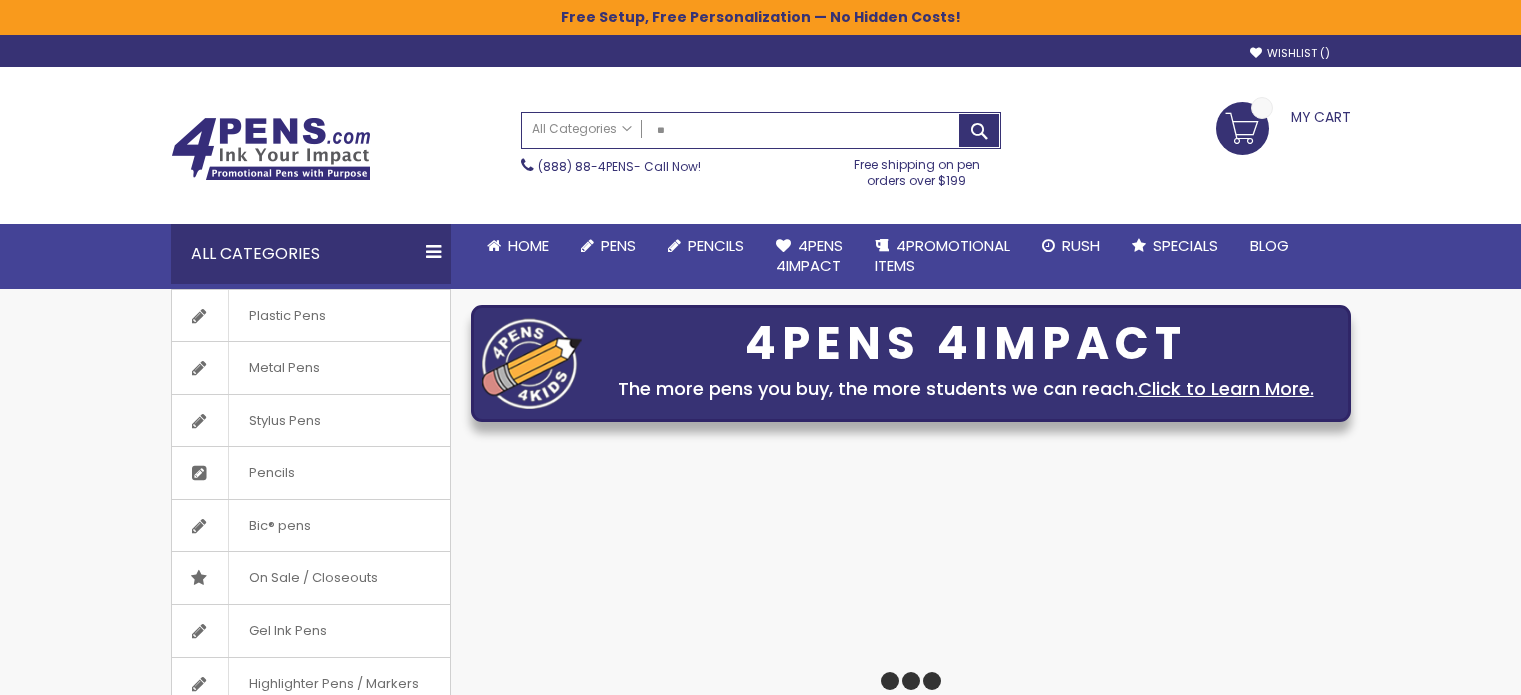 scroll, scrollTop: 0, scrollLeft: 0, axis: both 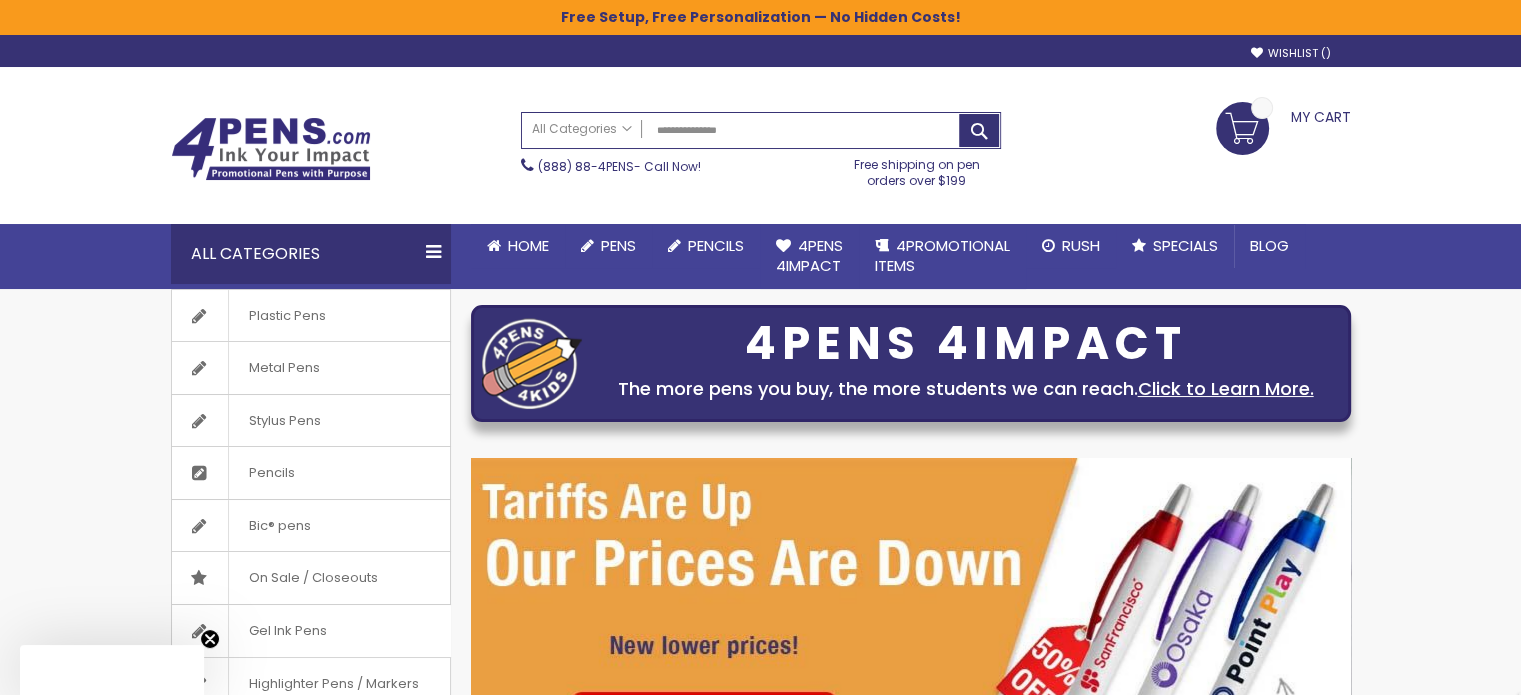 click on "Search" at bounding box center [979, 130] 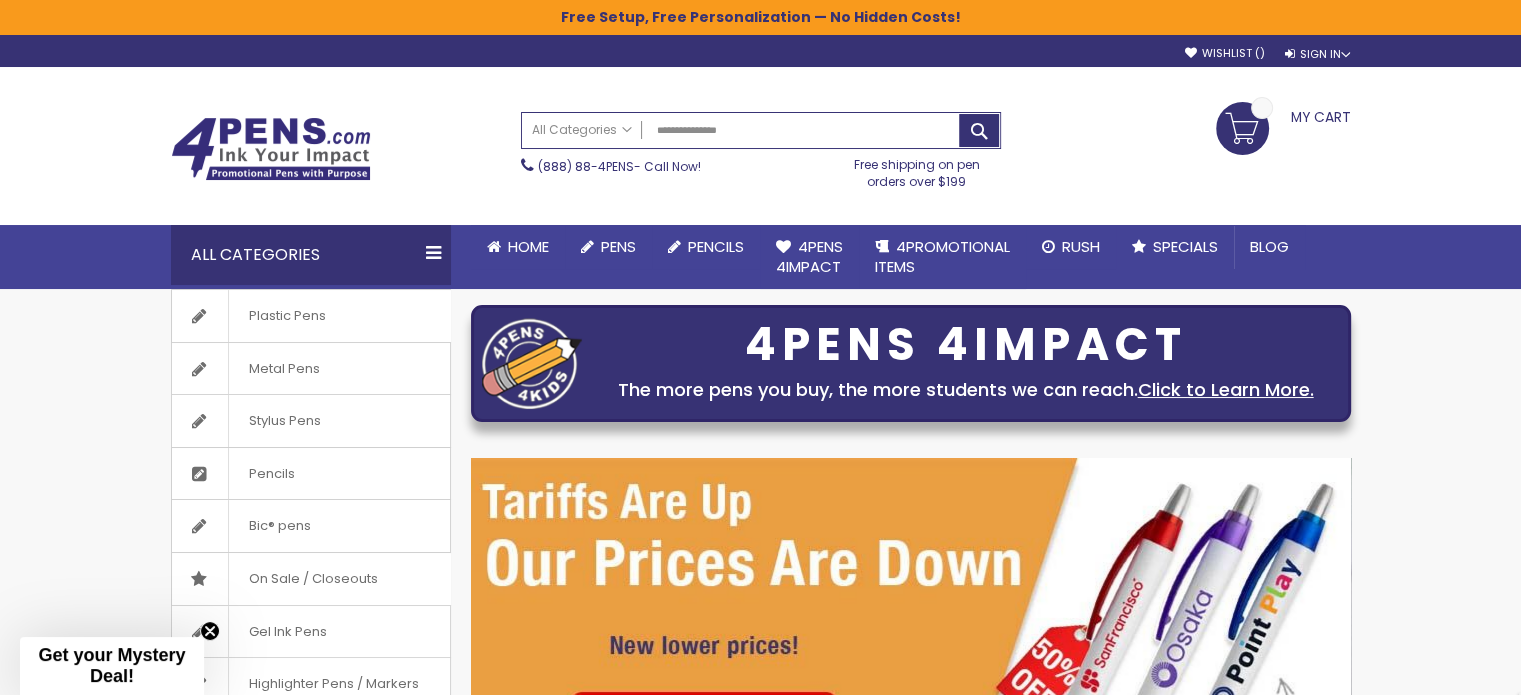 type on "**********" 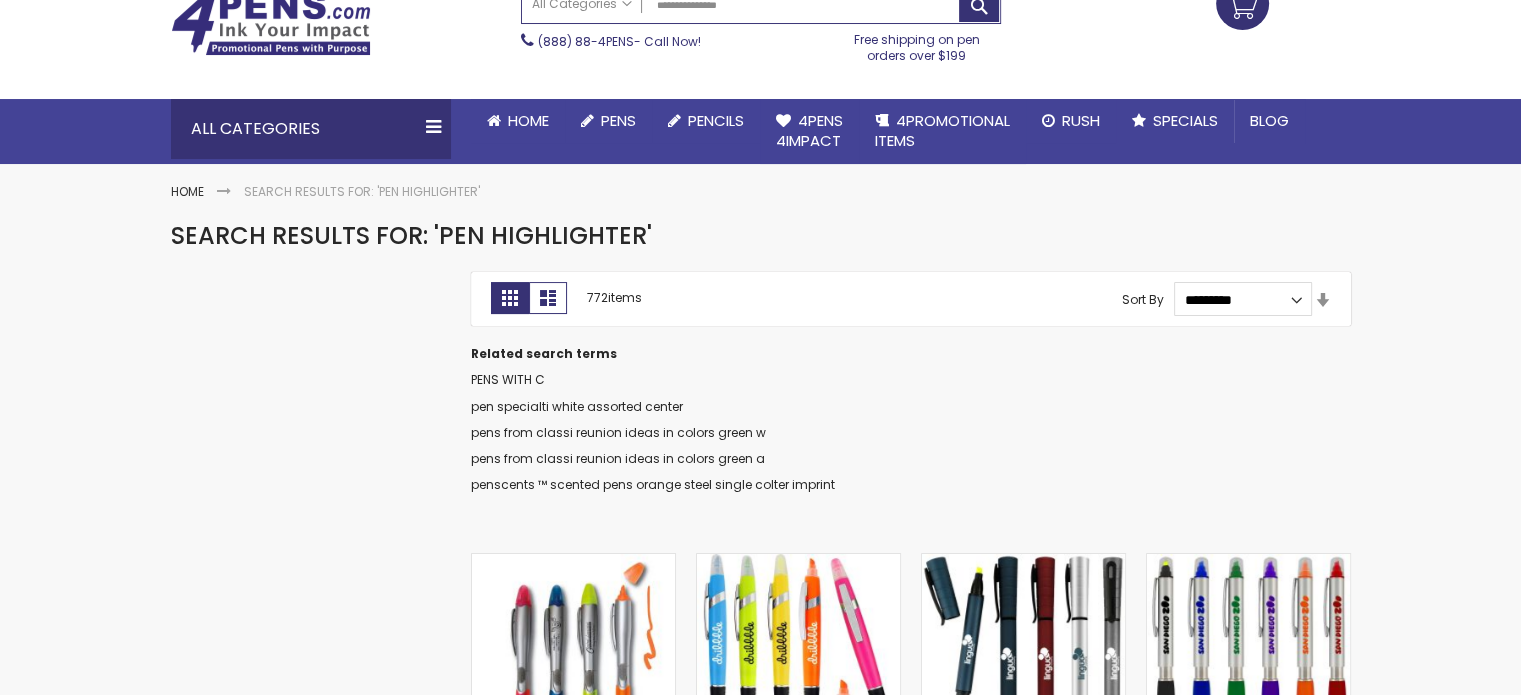 scroll, scrollTop: 300, scrollLeft: 0, axis: vertical 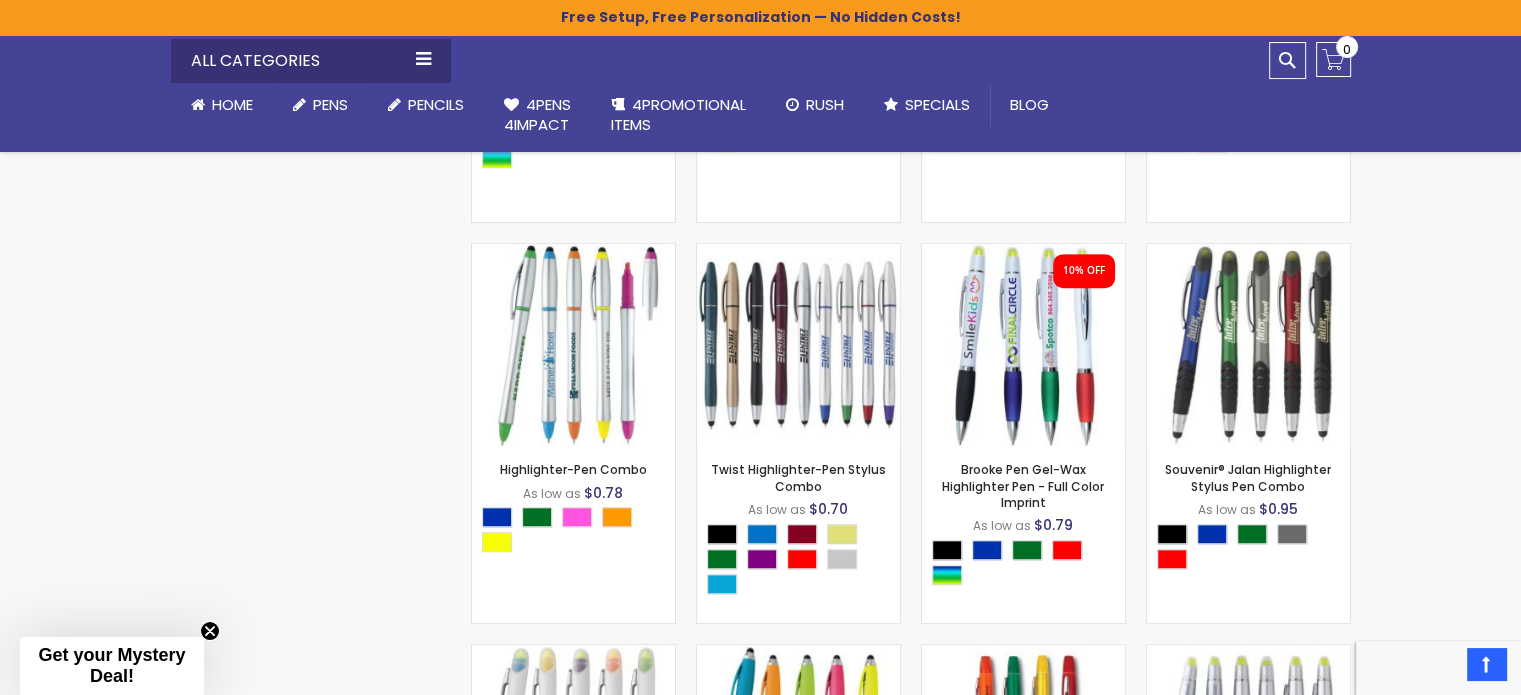 click on "Skip to Content
sample
Wishlist
Sign Out
Sign In
Sign In
Login
Forgot Your Password?
Create an Account
My Account
Toggle Nav
Search
All Categories
Pens" at bounding box center [760, 1048] 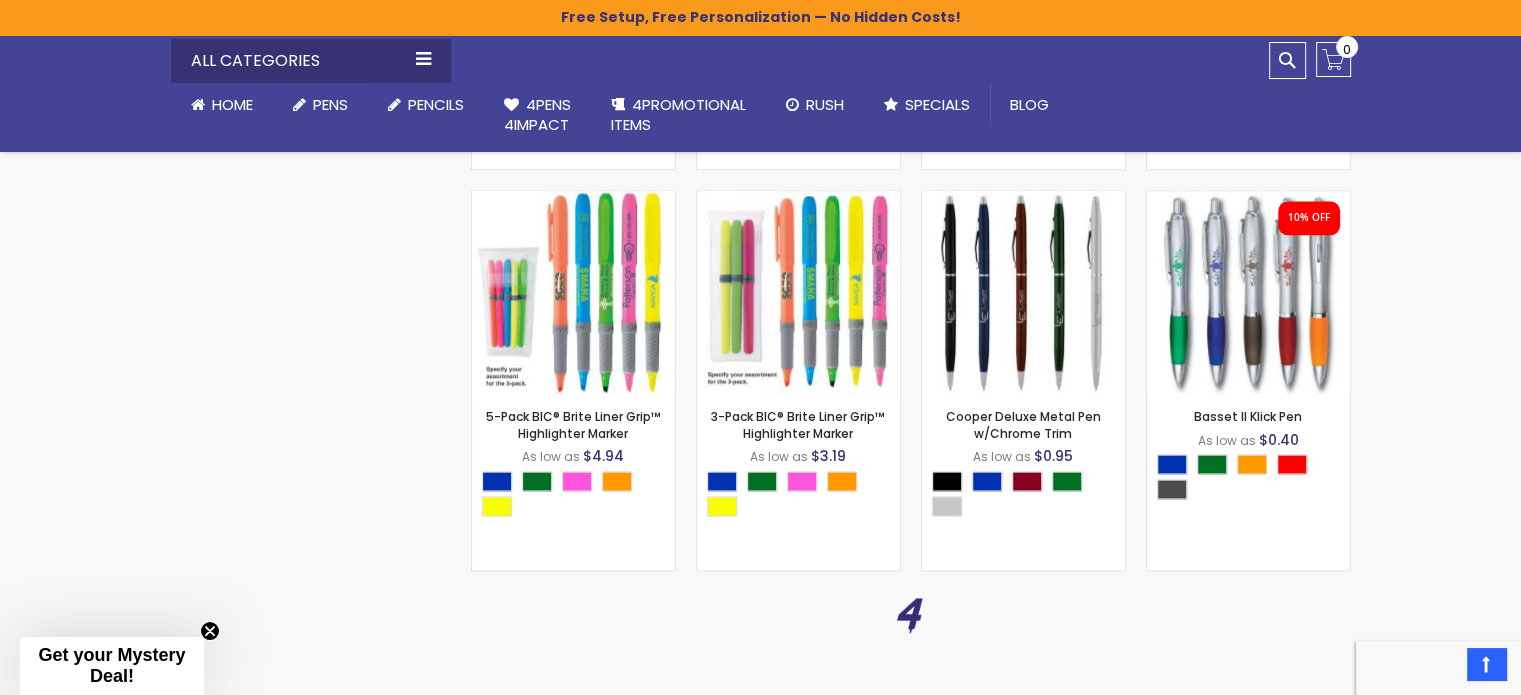 scroll, scrollTop: 2535, scrollLeft: 0, axis: vertical 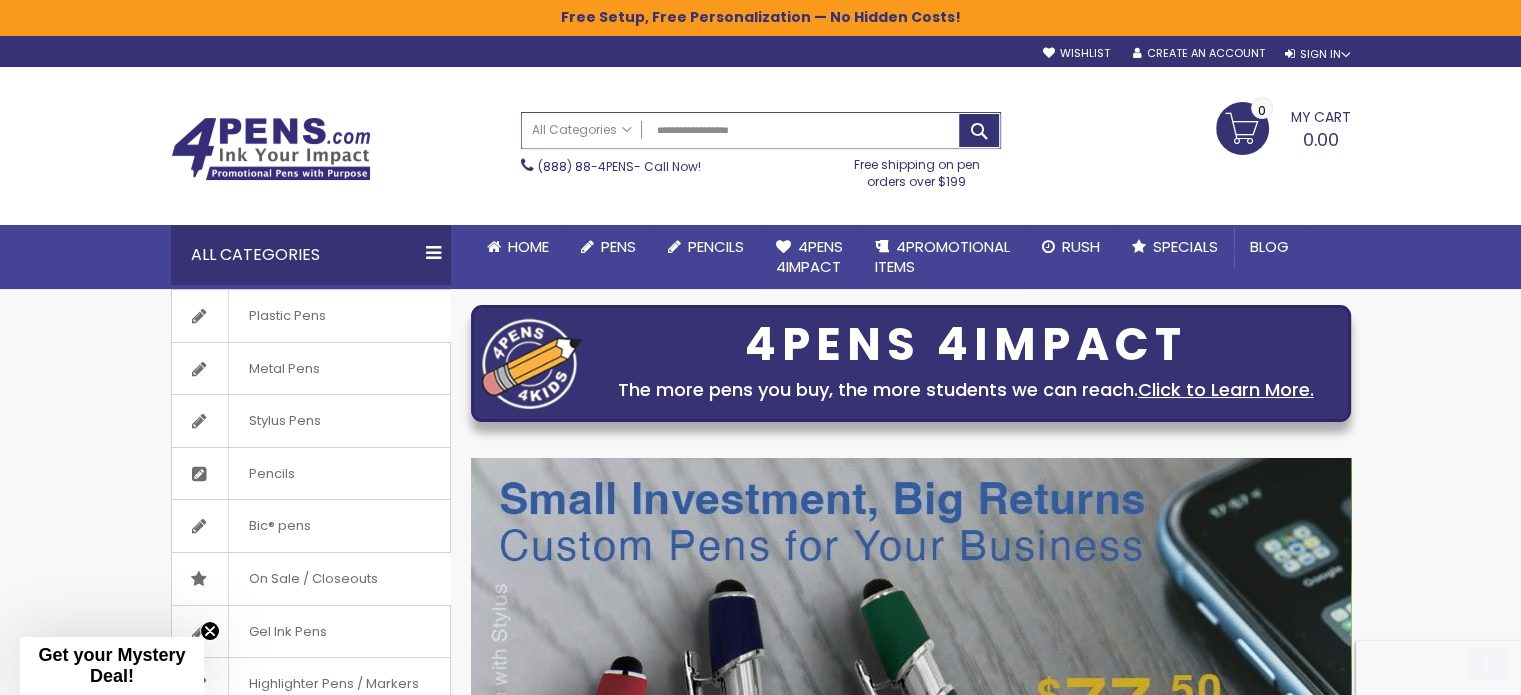 click on "**********" at bounding box center [761, 130] 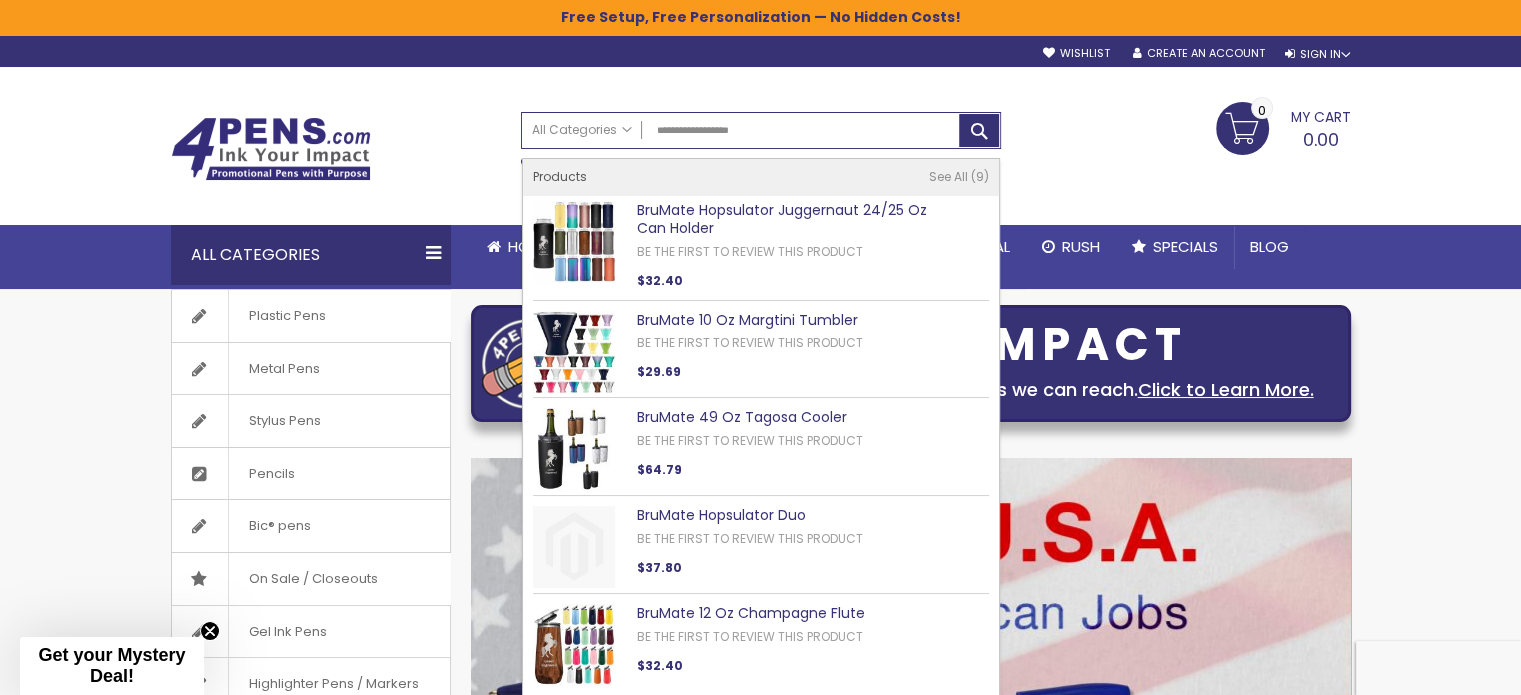 click on "BruMate Hopsulator Juggernaut 24/25 Oz Can Holder" at bounding box center (782, 219) 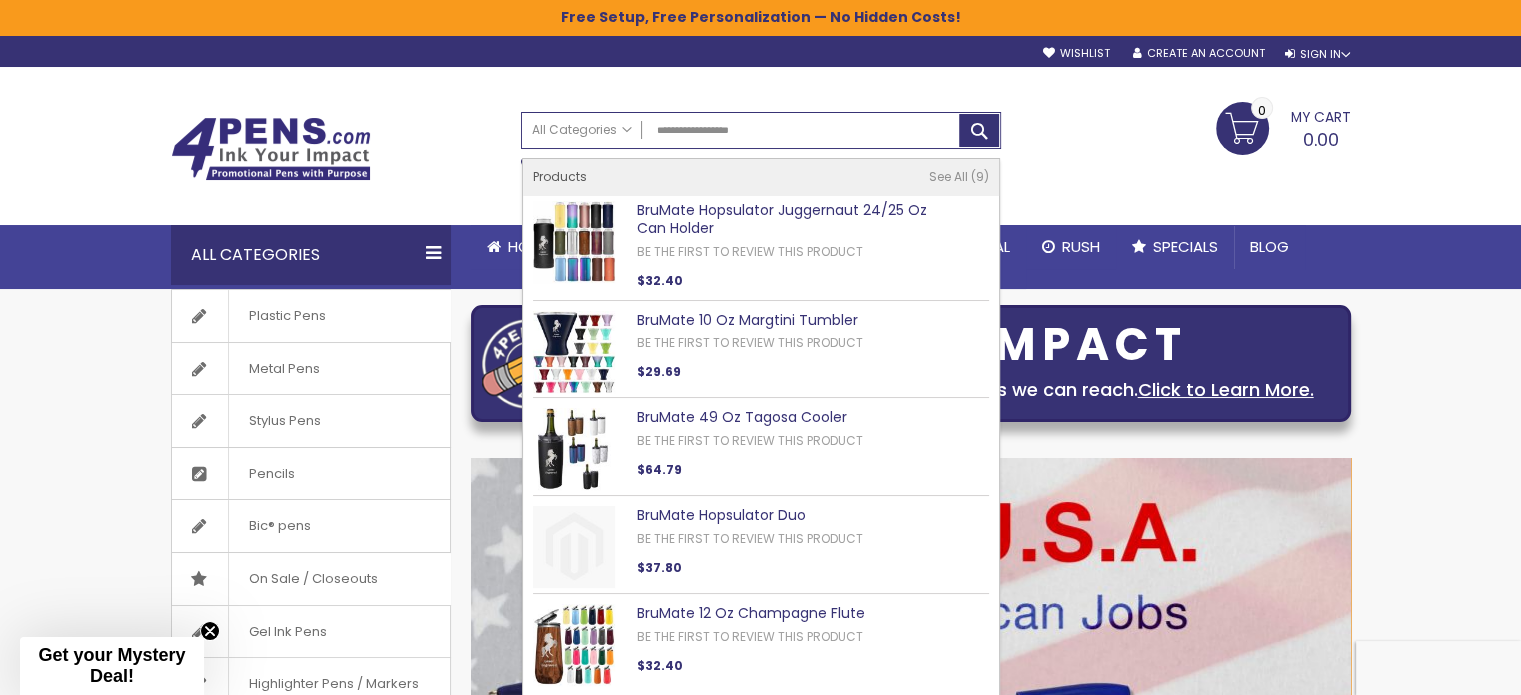 type on "**********" 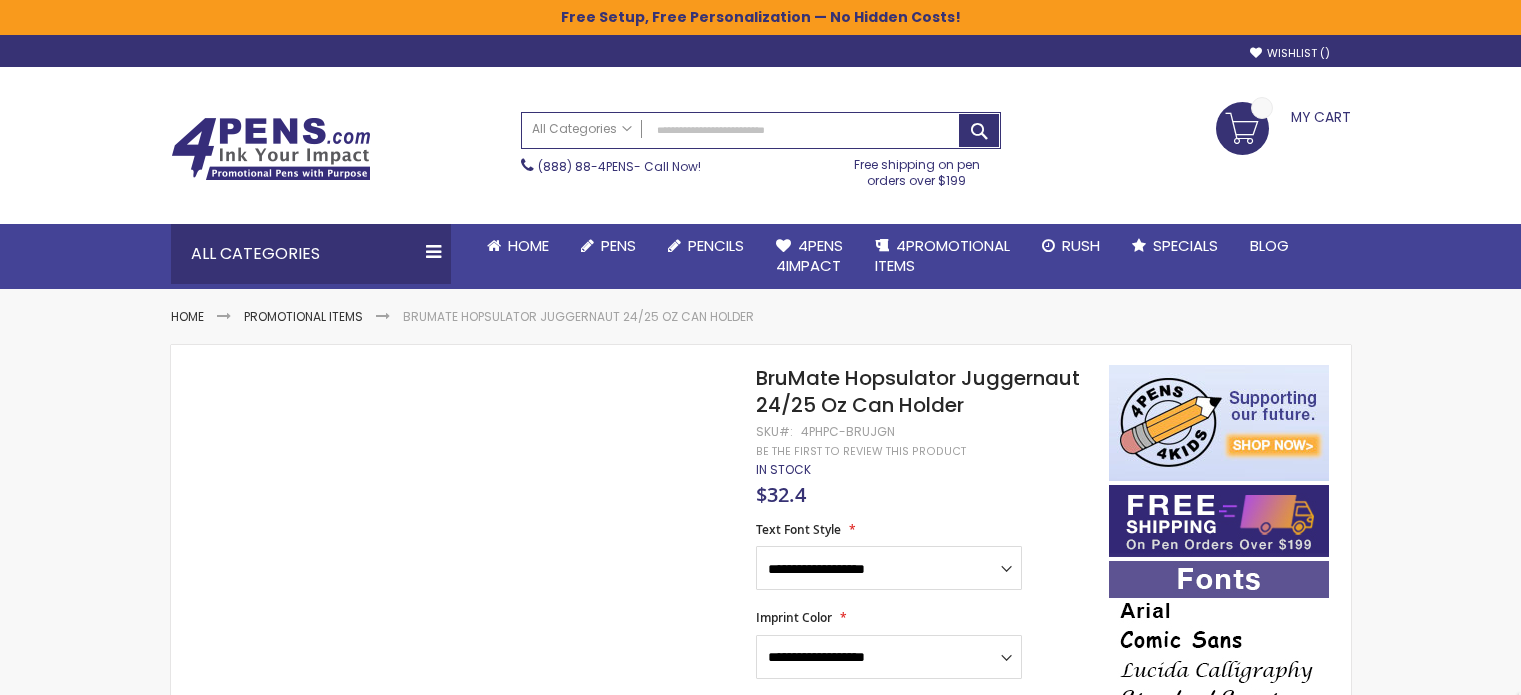 scroll, scrollTop: 0, scrollLeft: 0, axis: both 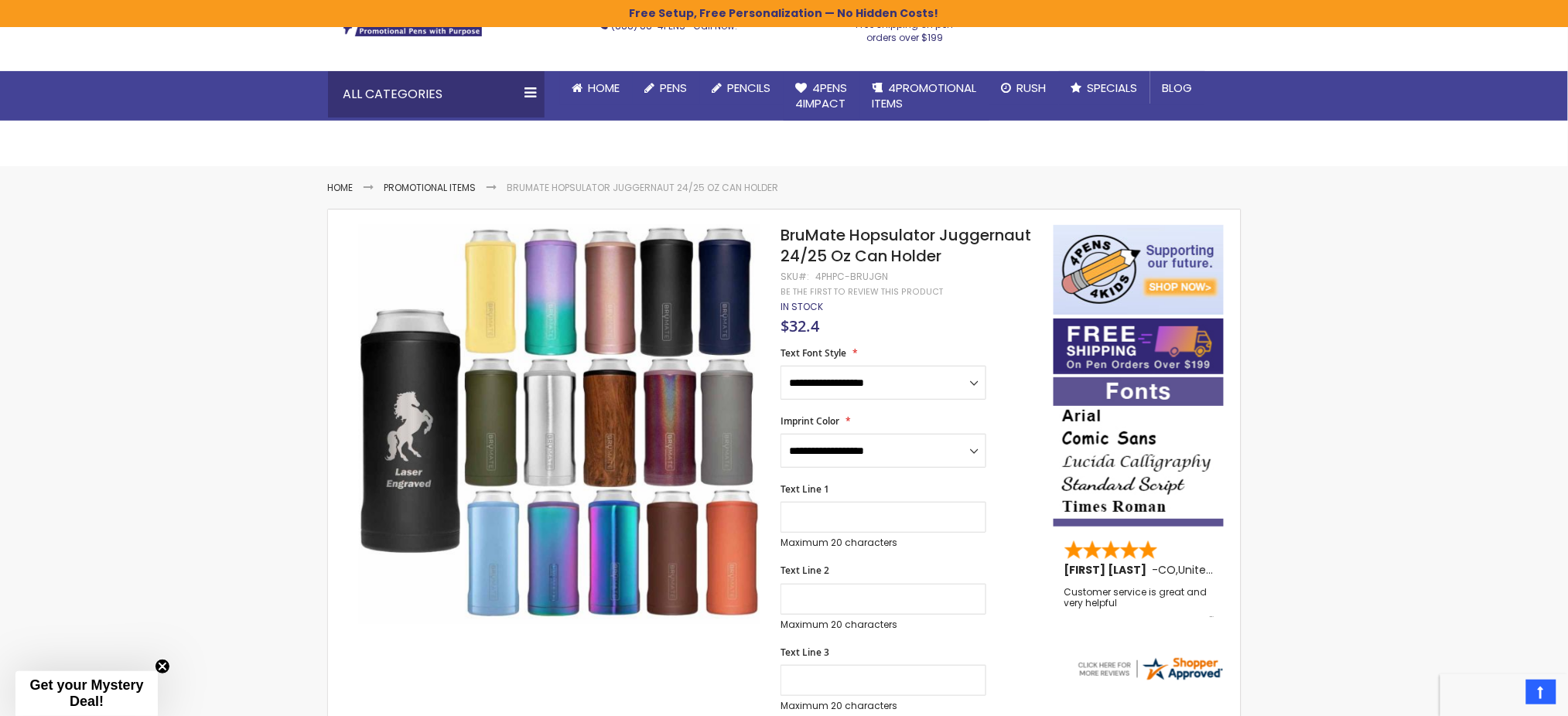 click on "Skip to Content
sample
Wishlist
Sign Out
Sign In
Sign In
Login
Forgot Your Password?
Create an Account
My Account
Toggle Nav
Search
All Categories
Pens" at bounding box center [784, 912] 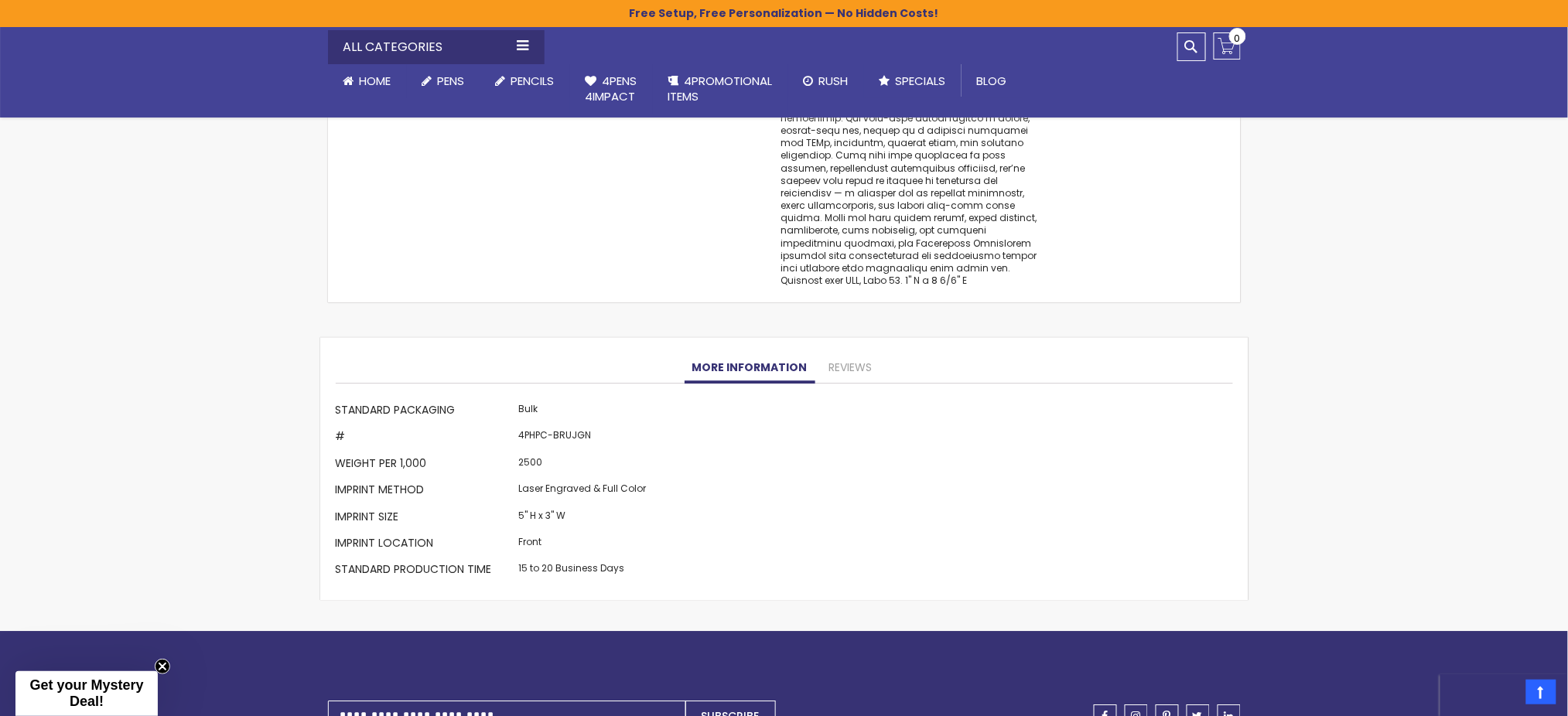 scroll, scrollTop: 1443, scrollLeft: 0, axis: vertical 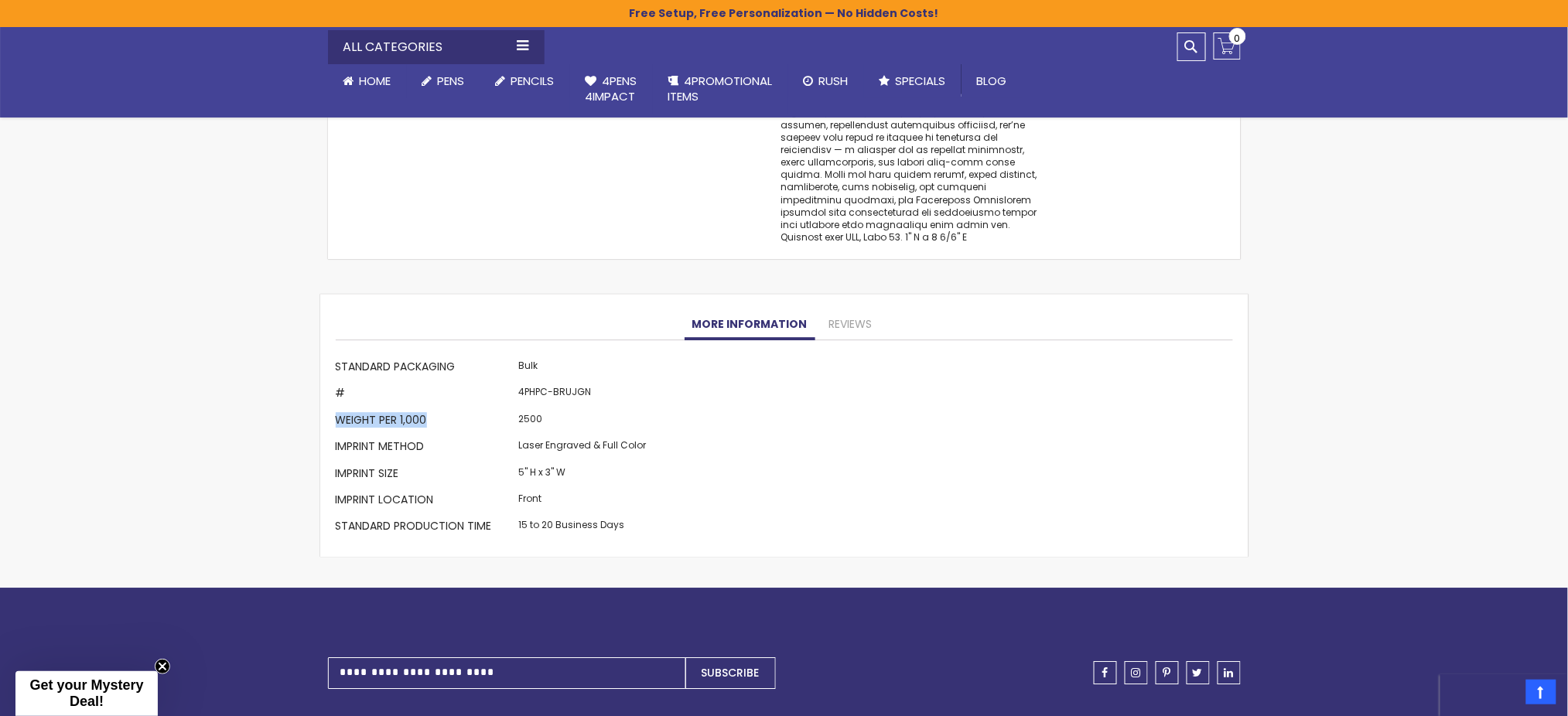 drag, startPoint x: 340, startPoint y: 407, endPoint x: 431, endPoint y: 410, distance: 91.04944 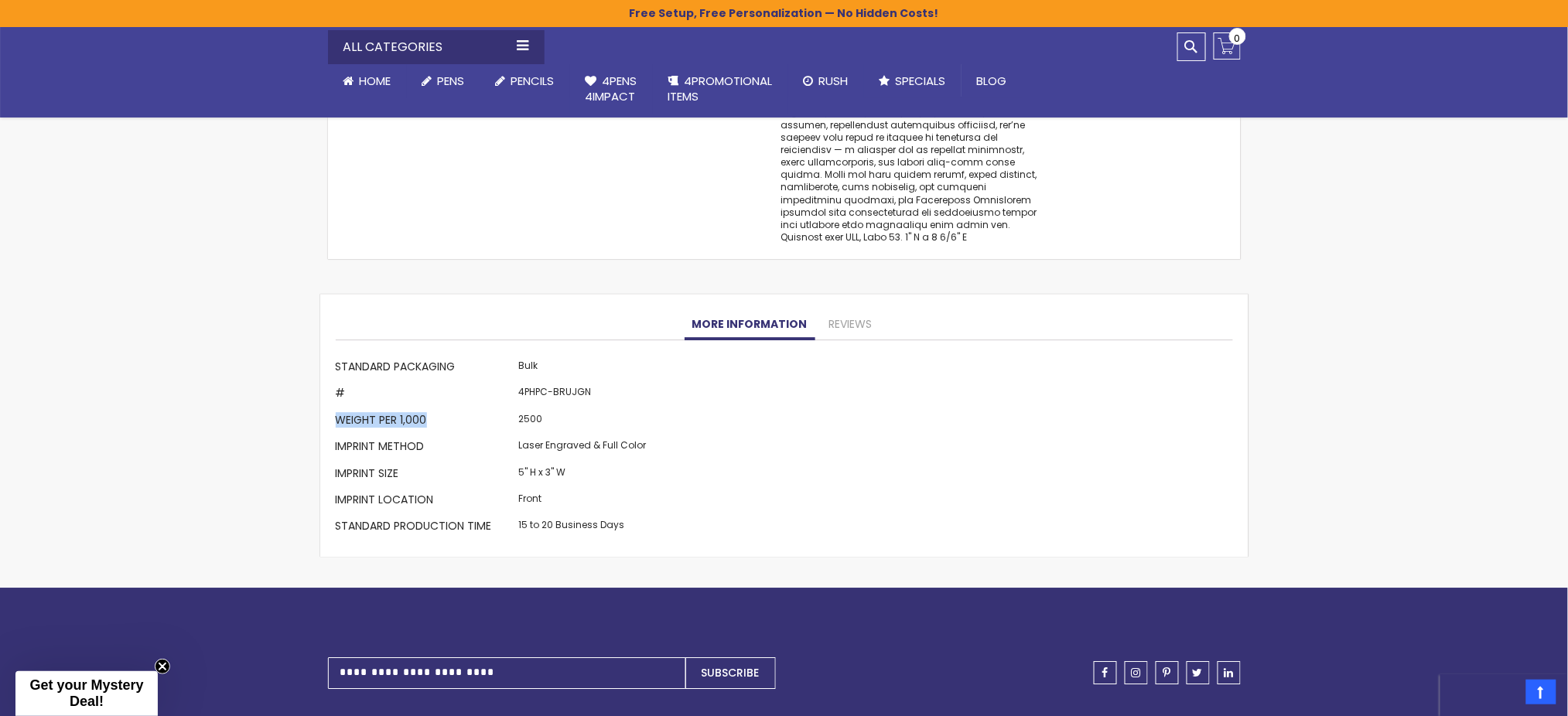 click on "Weight per 1,000" at bounding box center (425, 421) 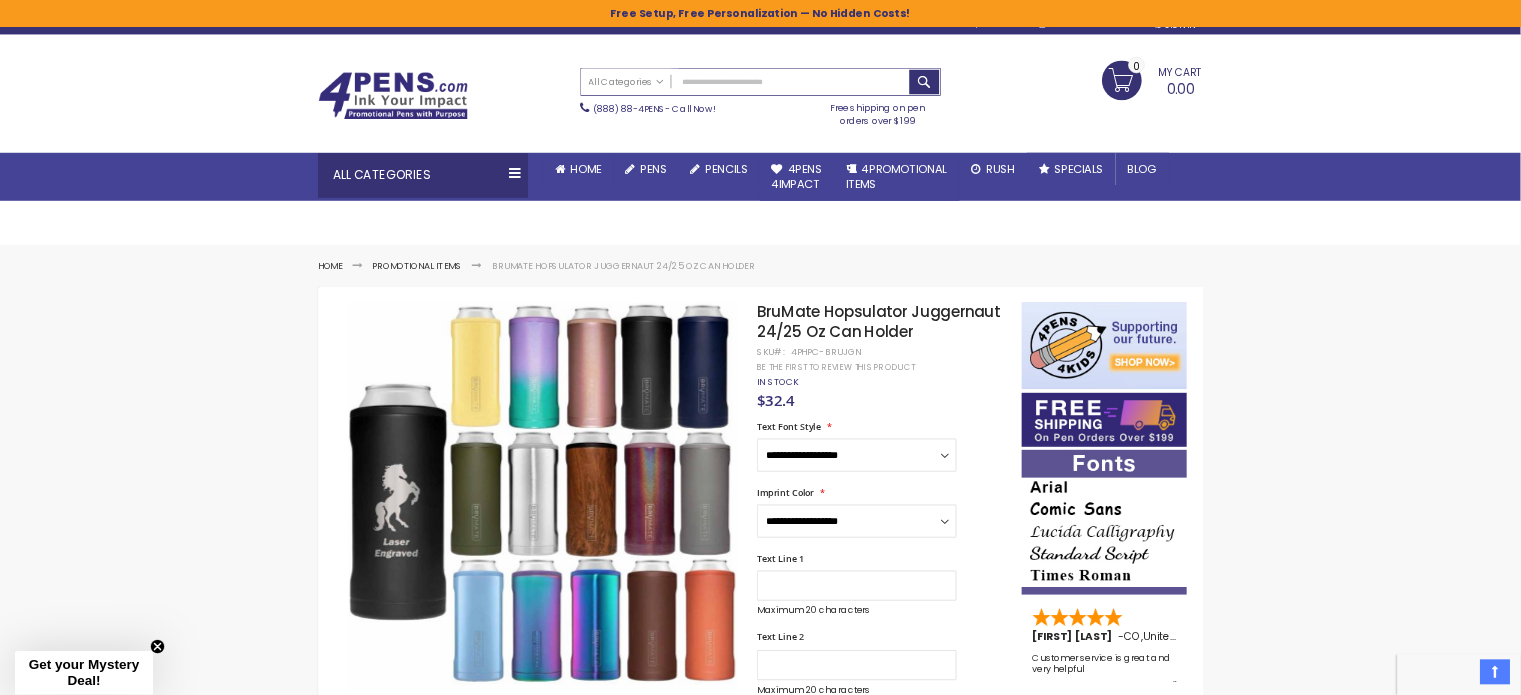 scroll, scrollTop: 0, scrollLeft: 0, axis: both 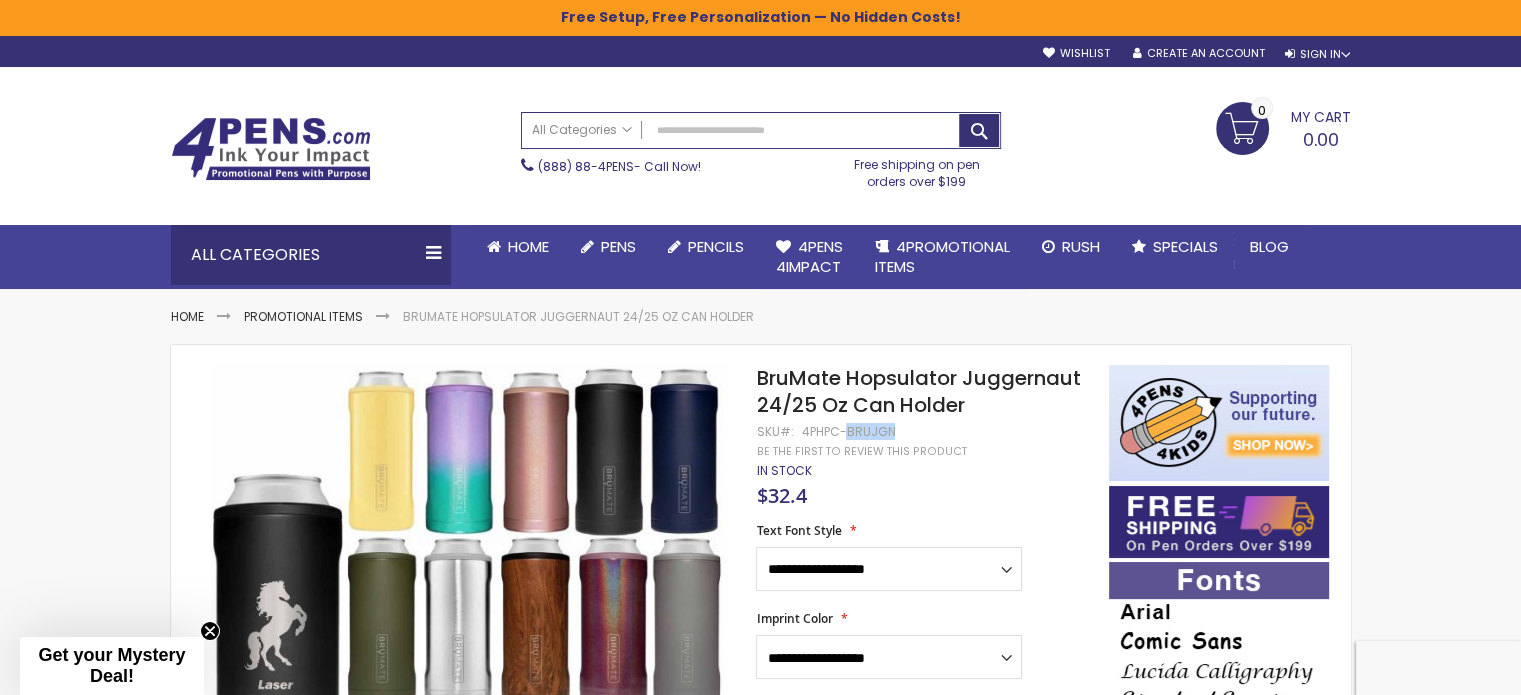 drag, startPoint x: 888, startPoint y: 435, endPoint x: 842, endPoint y: 432, distance: 46.09772 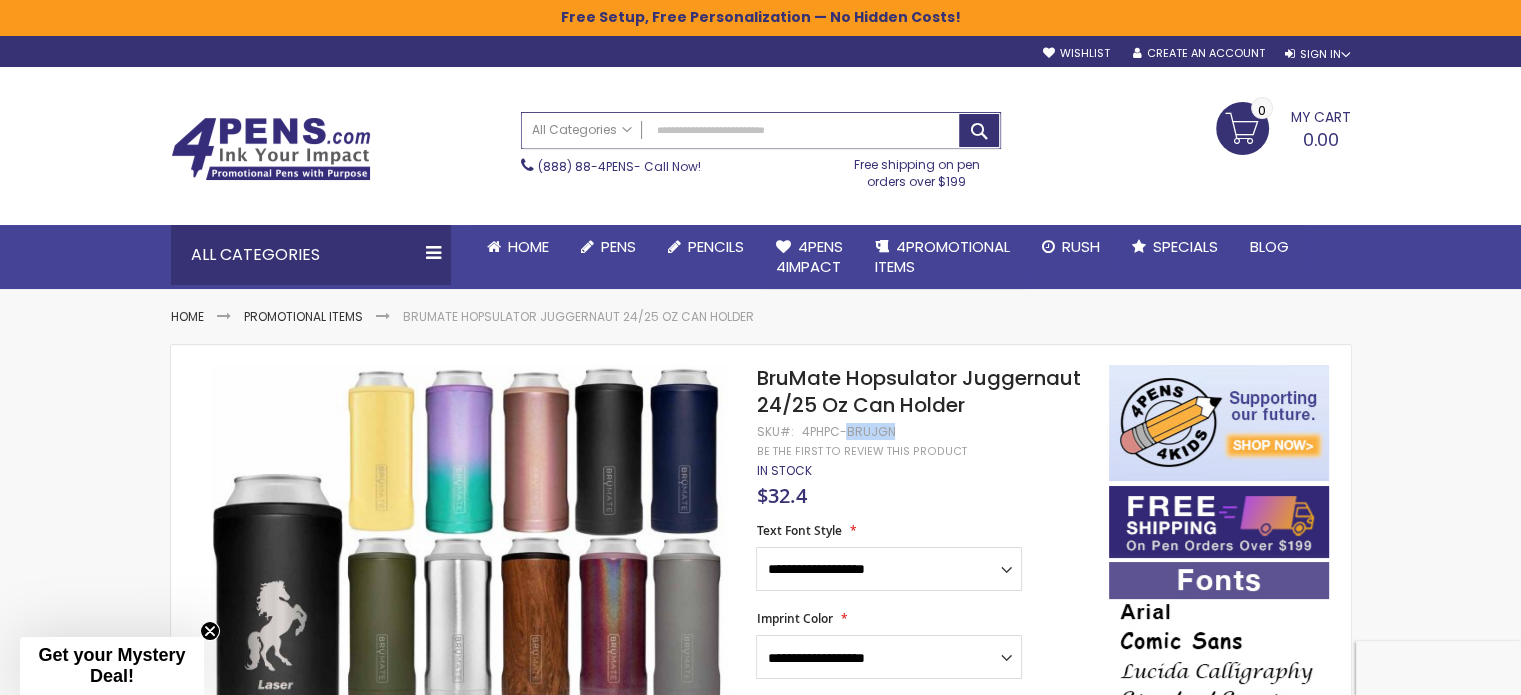 click on "Search" at bounding box center (761, 130) 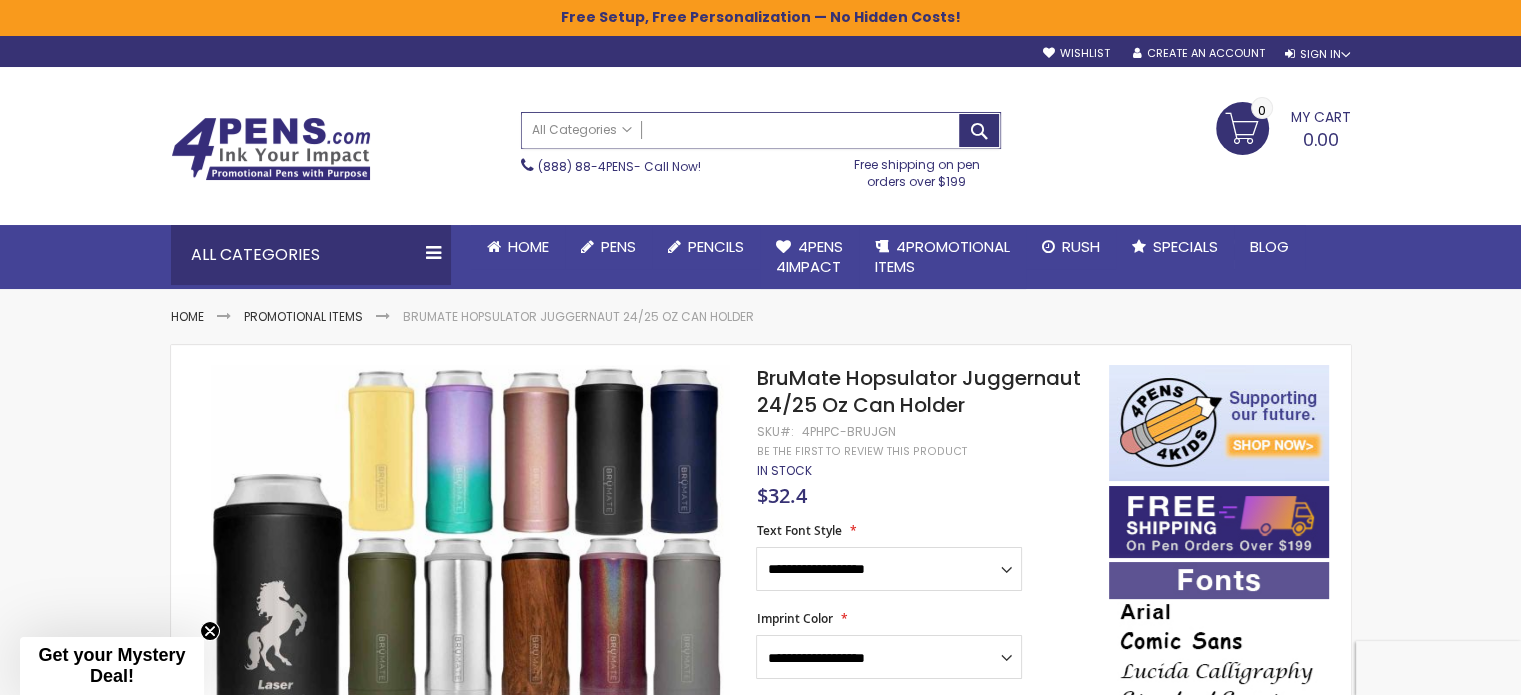 paste on "**********" 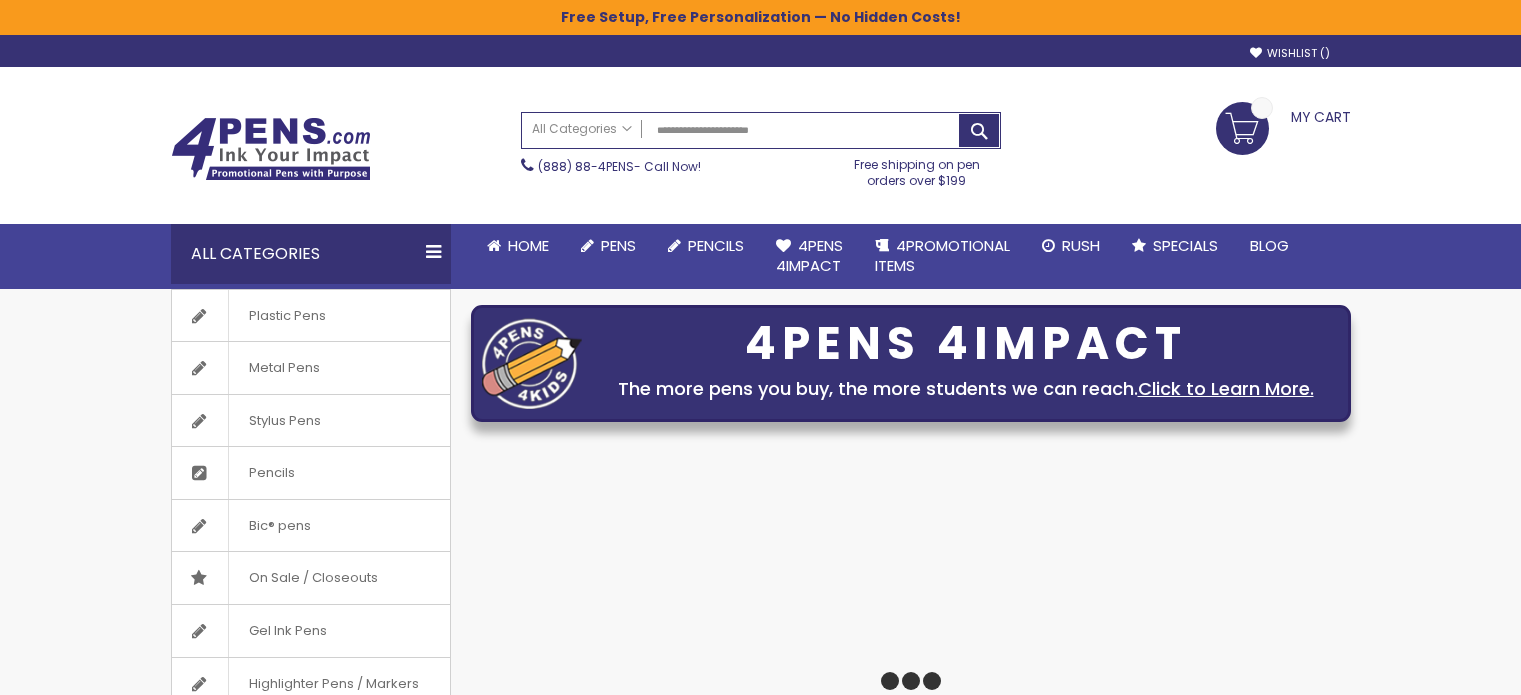 scroll, scrollTop: 0, scrollLeft: 0, axis: both 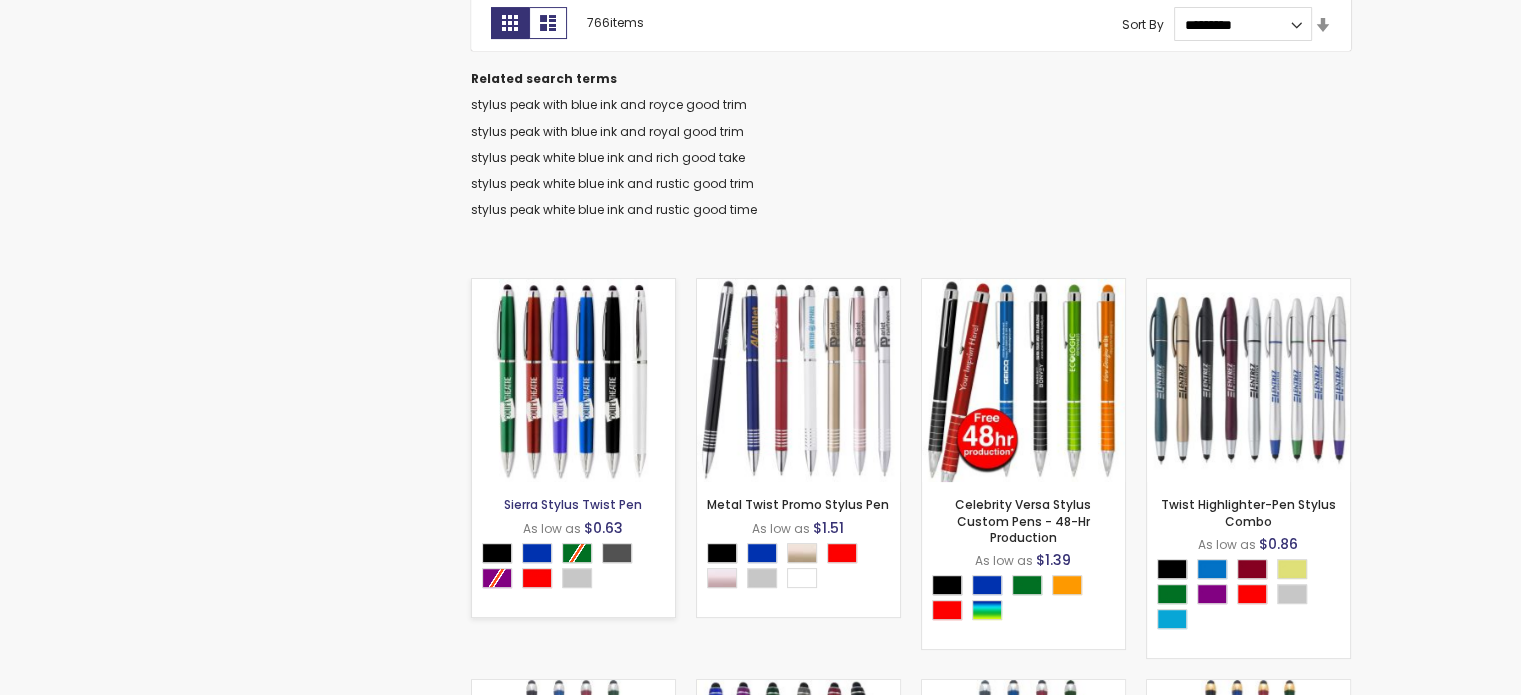 click on "Sierra Stylus Twist Pen" at bounding box center (573, 504) 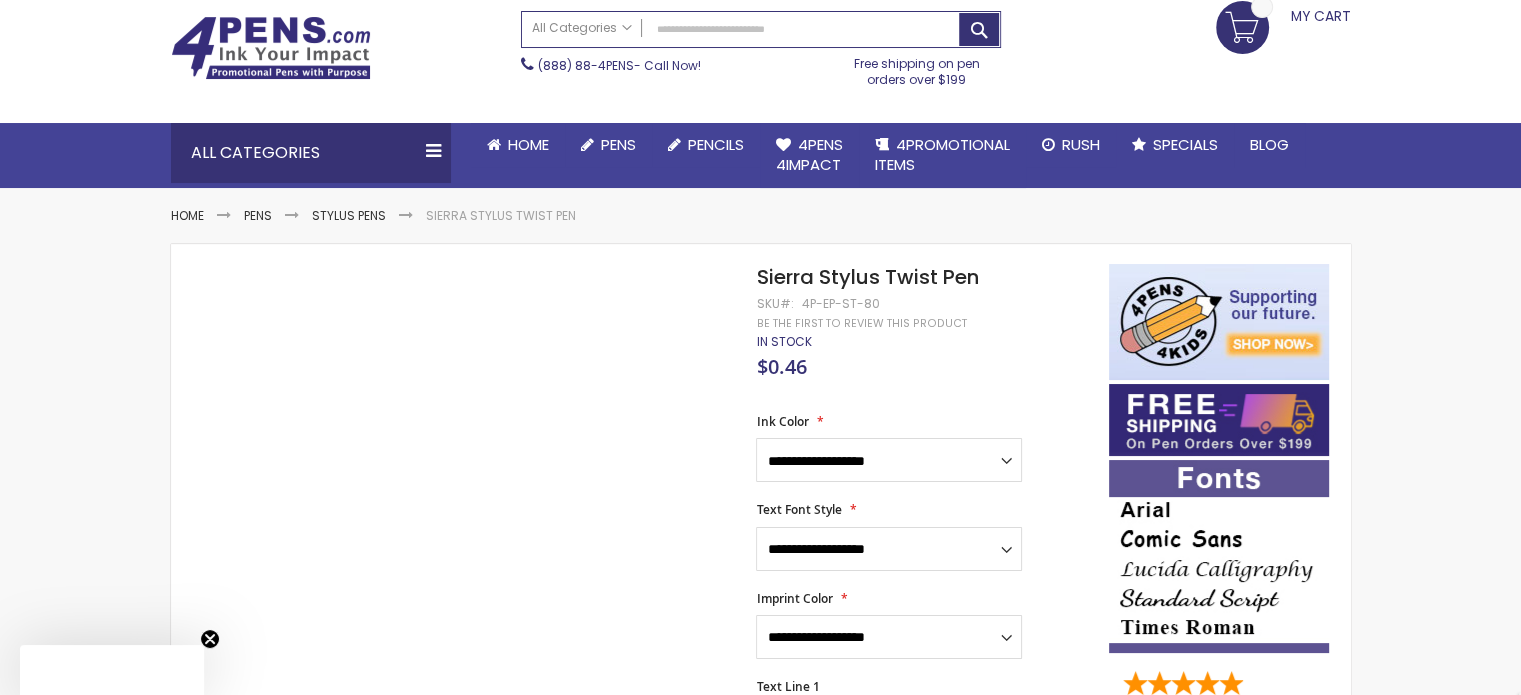 scroll, scrollTop: 300, scrollLeft: 0, axis: vertical 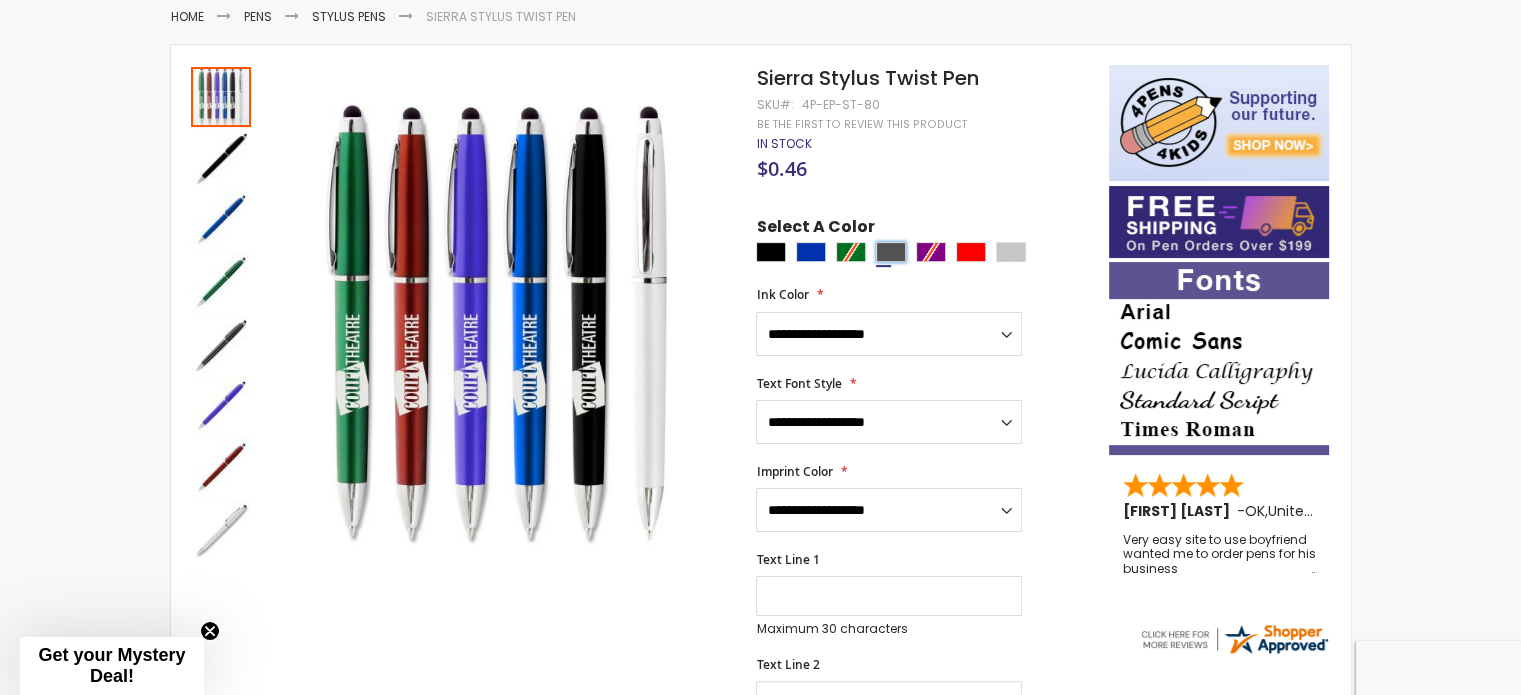 click at bounding box center [891, 252] 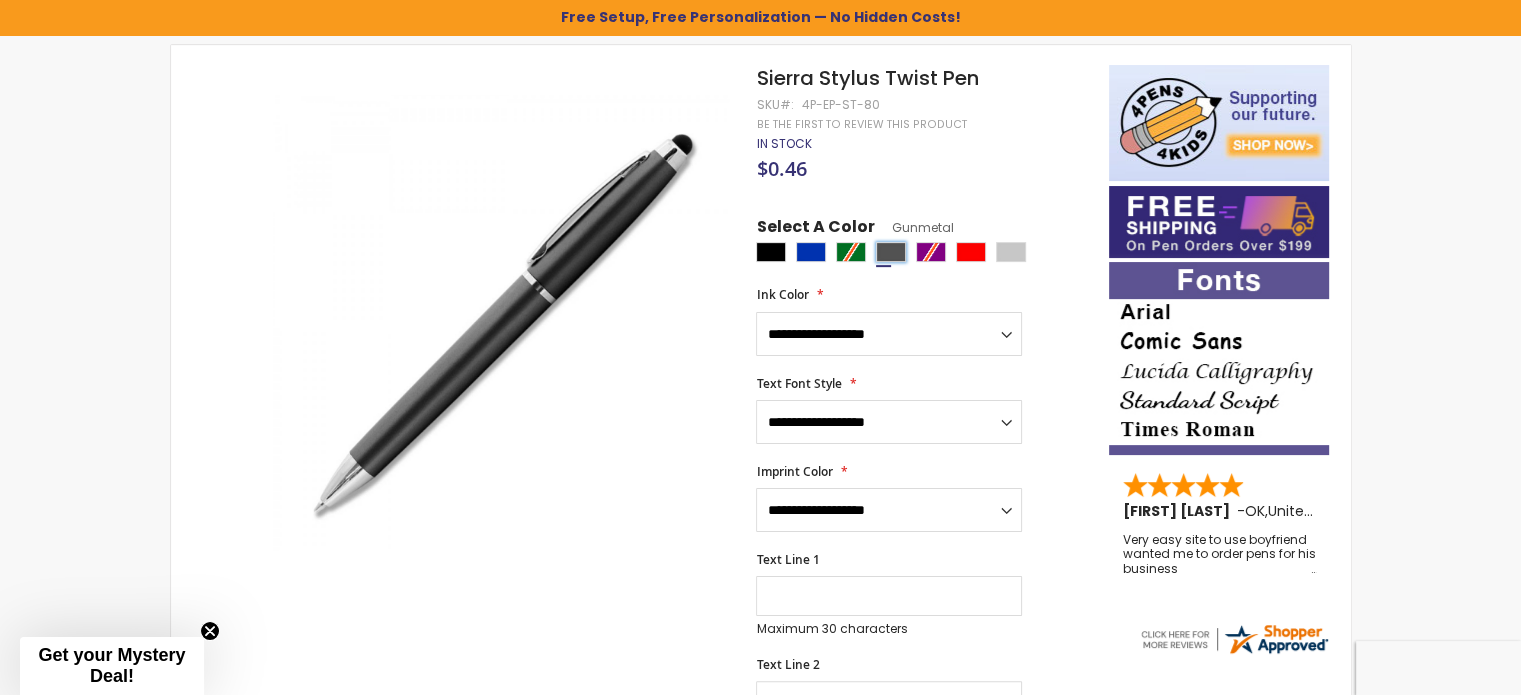 scroll, scrollTop: 334, scrollLeft: 0, axis: vertical 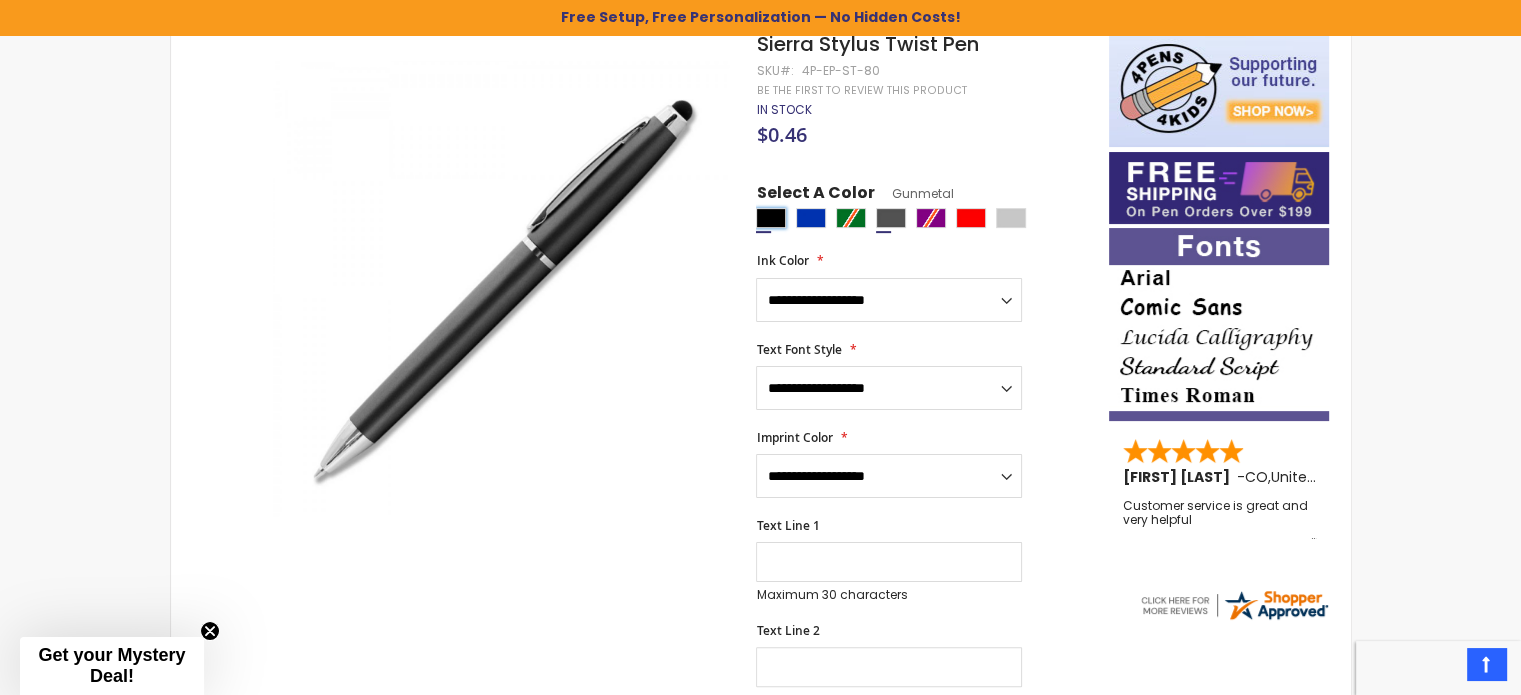 click at bounding box center [771, 218] 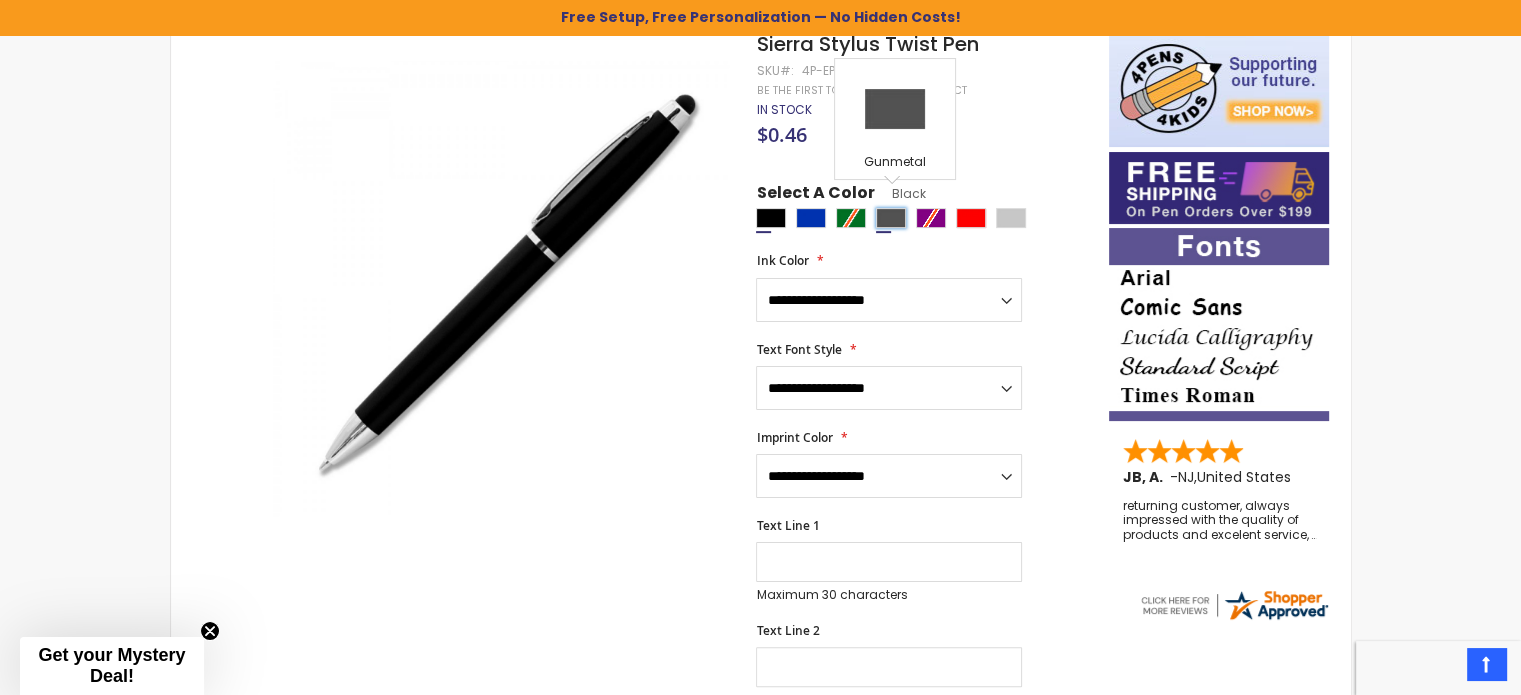 click at bounding box center [891, 218] 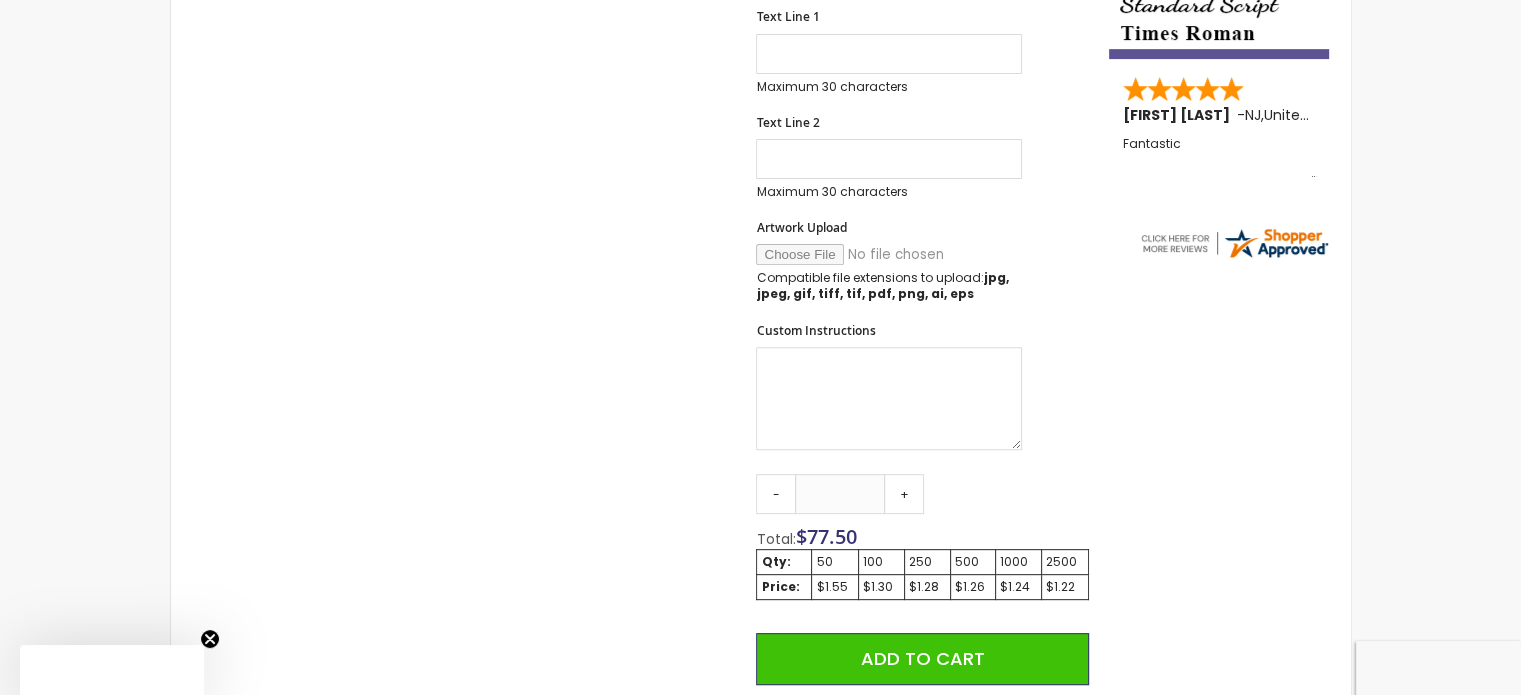 scroll, scrollTop: 1695, scrollLeft: 0, axis: vertical 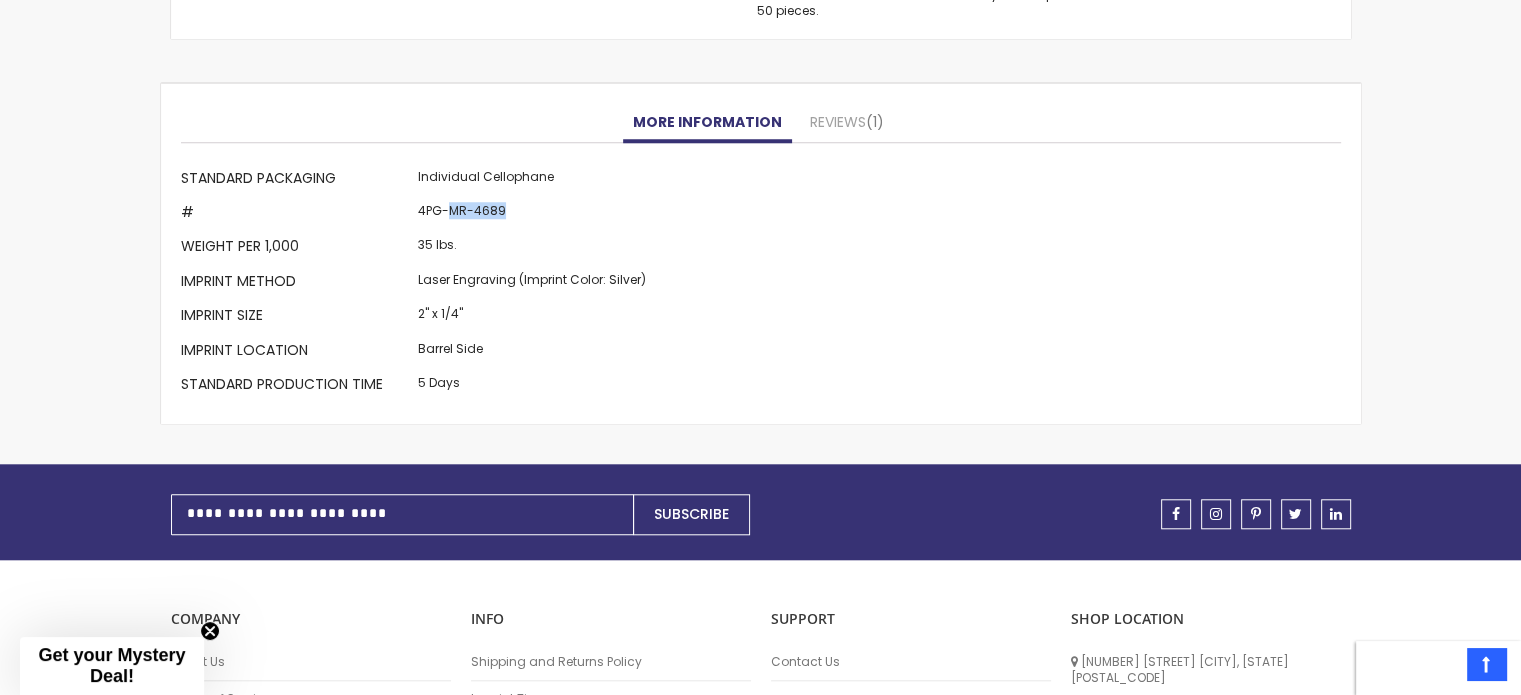 drag, startPoint x: 531, startPoint y: 207, endPoint x: 416, endPoint y: 210, distance: 115.03912 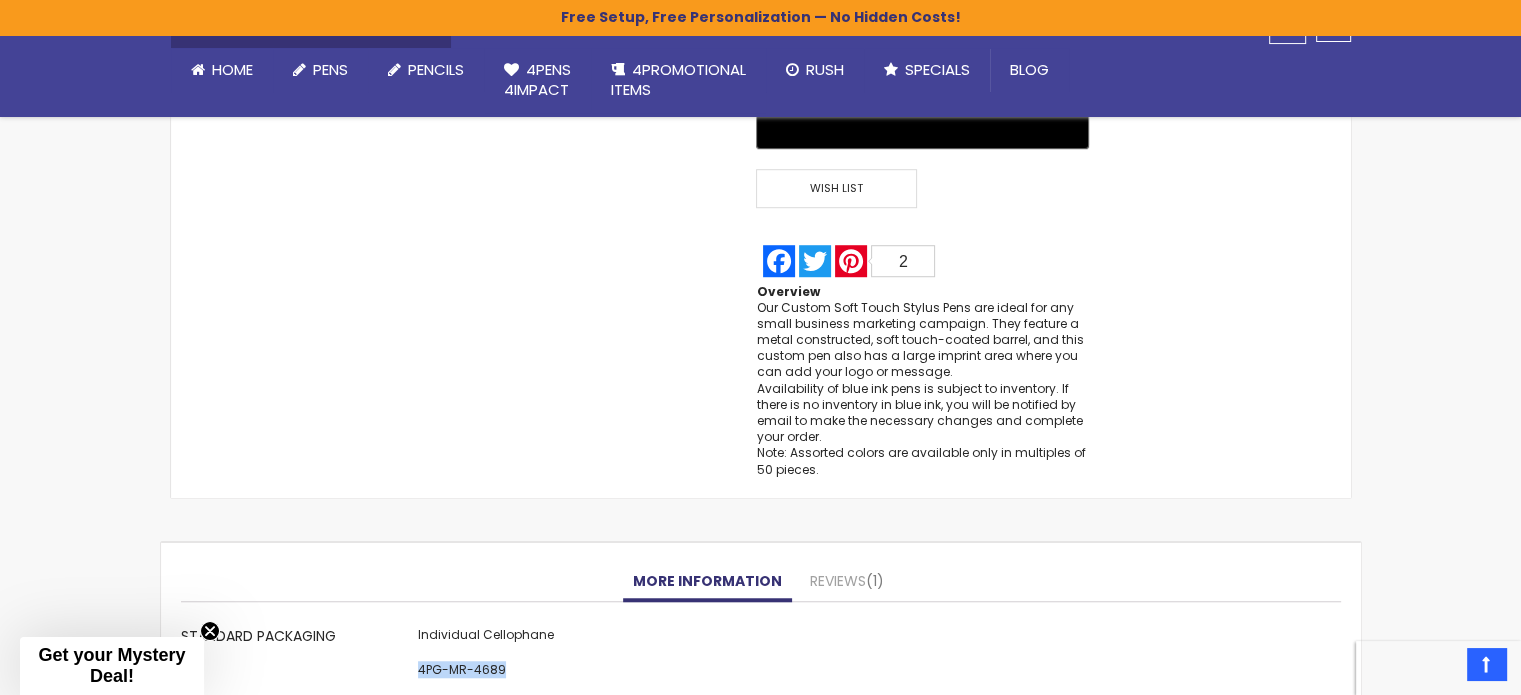 scroll, scrollTop: 1451, scrollLeft: 0, axis: vertical 